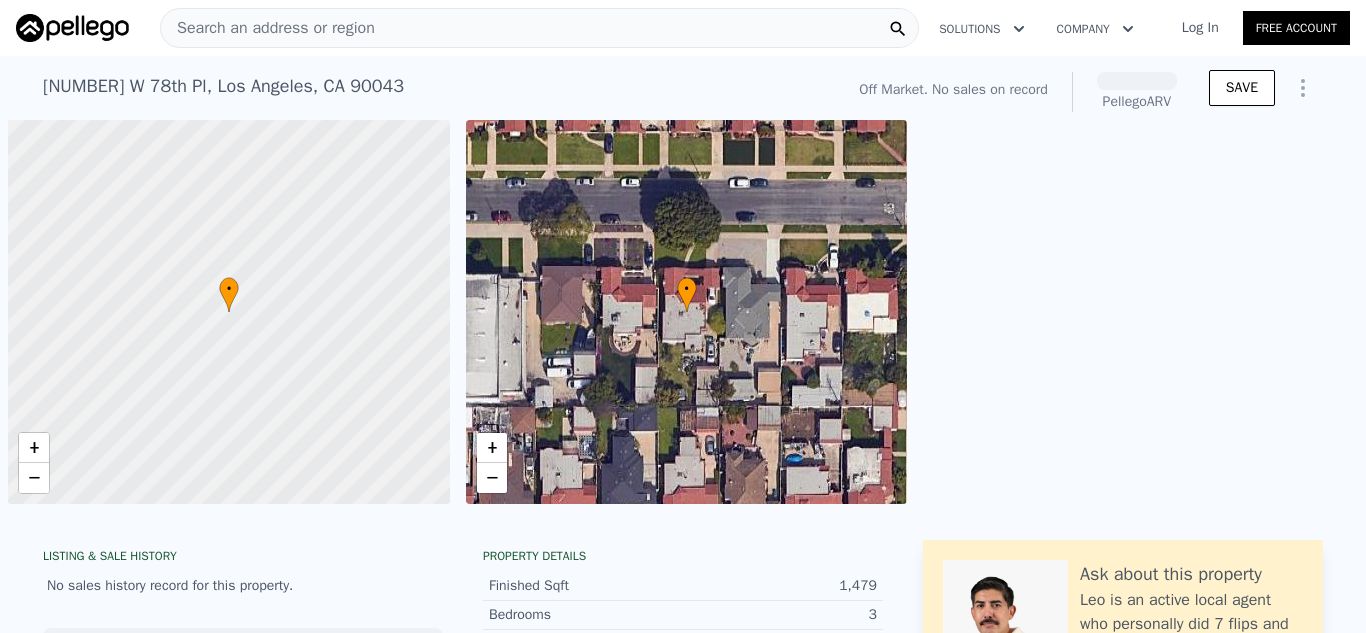 scroll, scrollTop: 0, scrollLeft: 0, axis: both 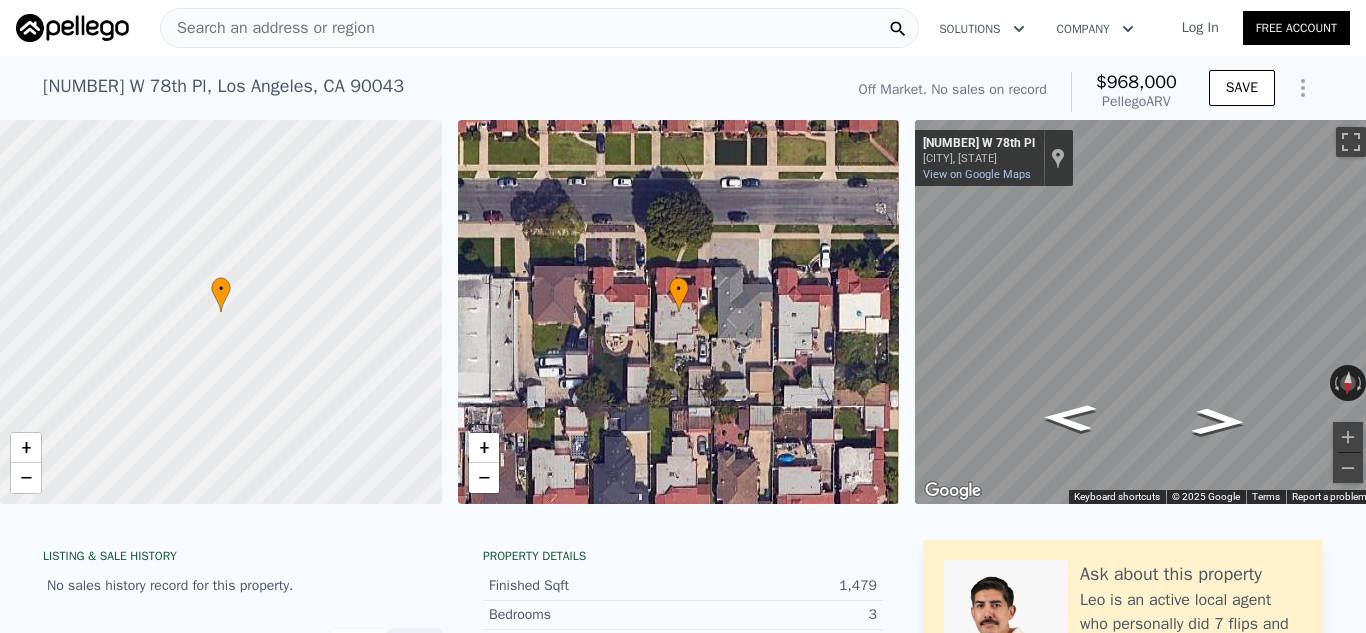 click on "Search an address or region" at bounding box center [539, 28] 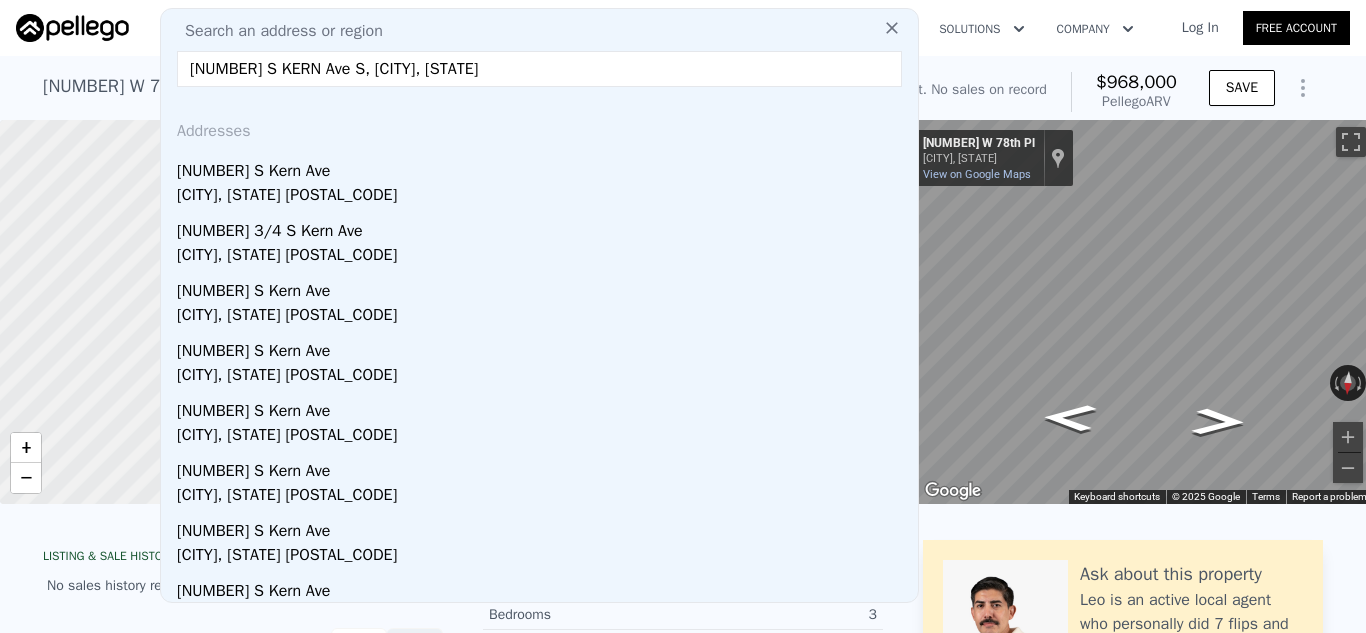 type on "1114 S KERN Ave S, Los Angeles, CA" 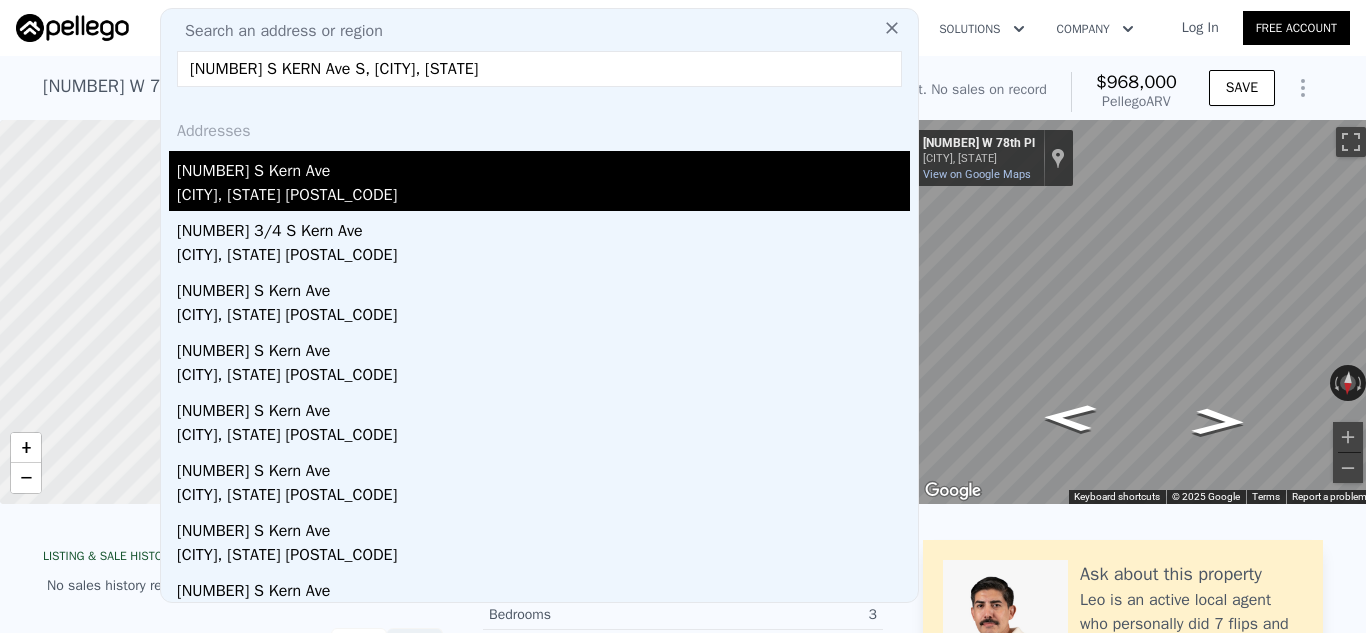 click on "East Los Angeles, CA 90022" at bounding box center [543, 197] 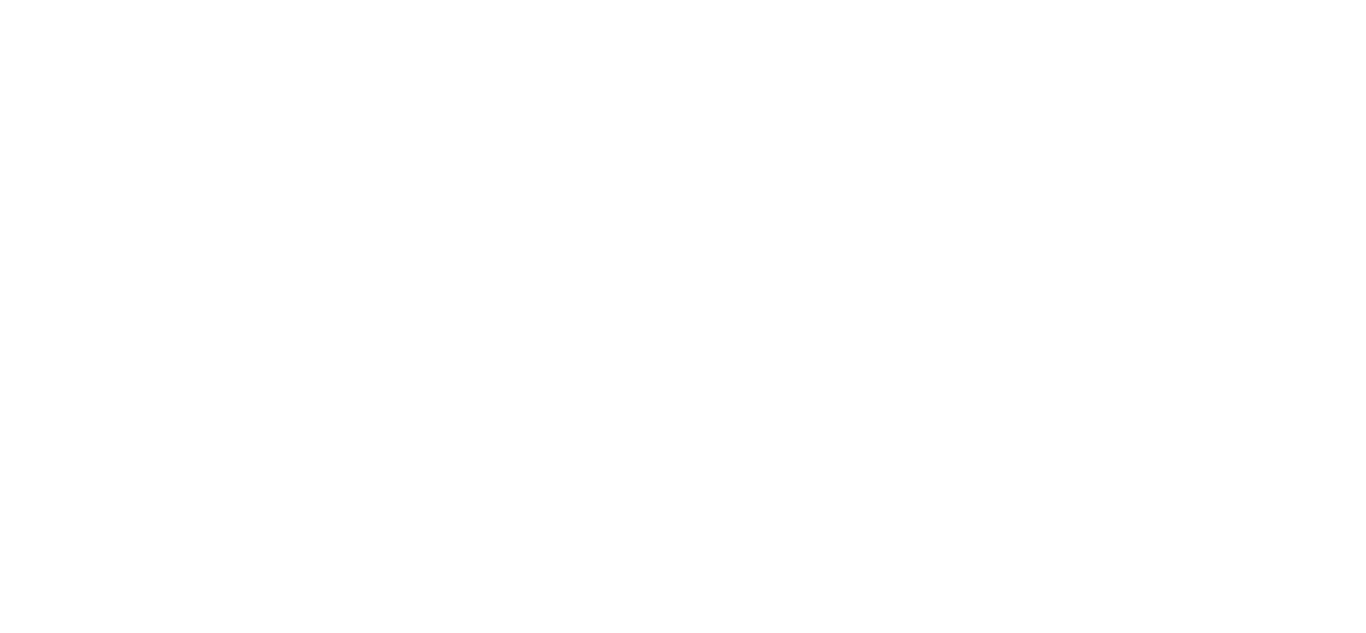 scroll, scrollTop: 0, scrollLeft: 0, axis: both 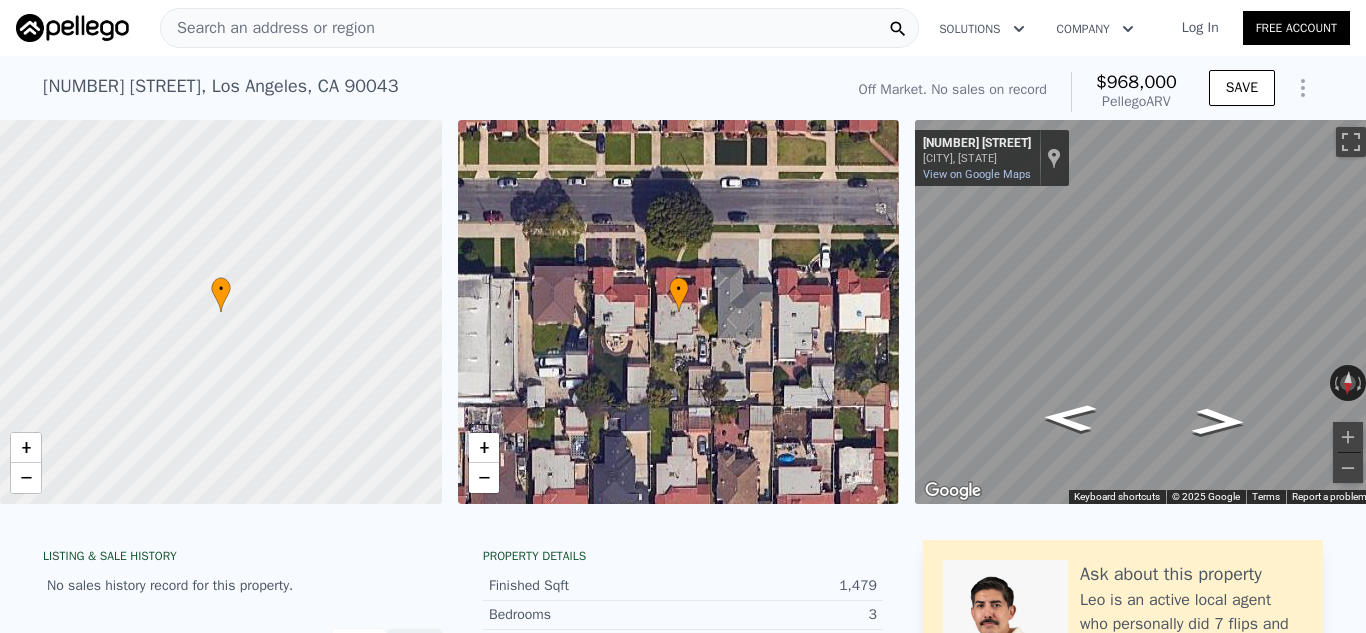 click on "Search an address or region" at bounding box center (539, 28) 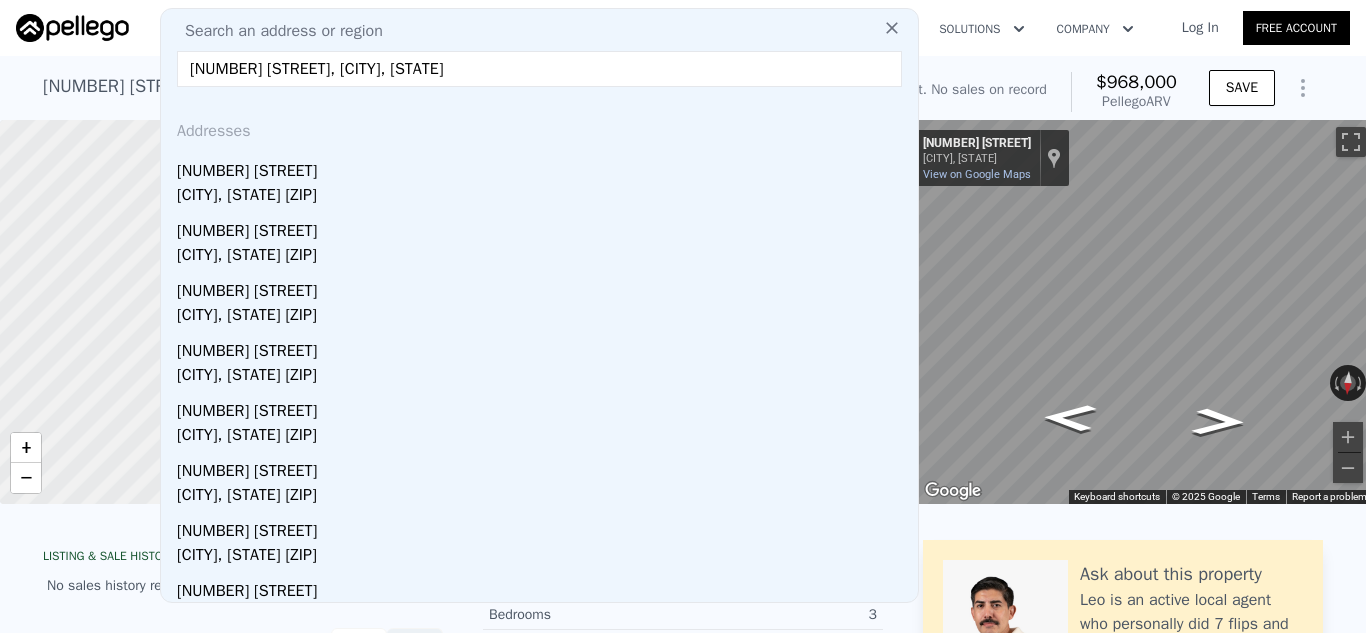 type on "14134 Orizaba Ave, Paramount, CA" 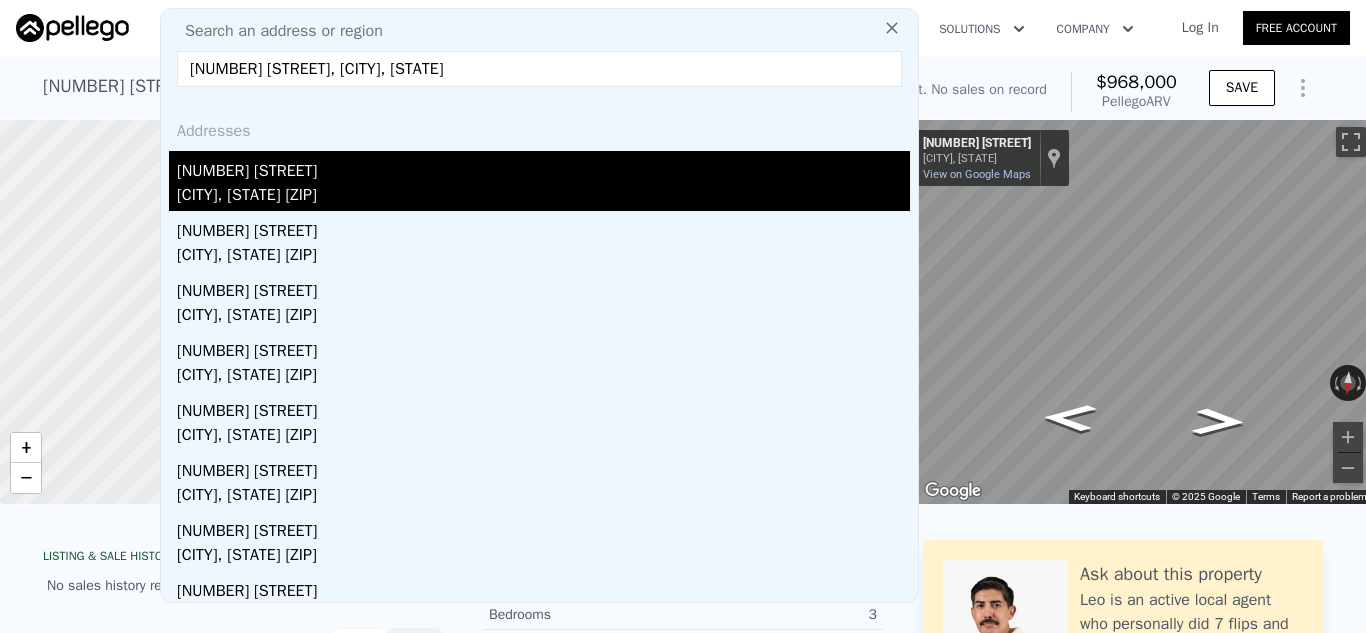 click on "[NUMBER] [STREET]" at bounding box center (543, 167) 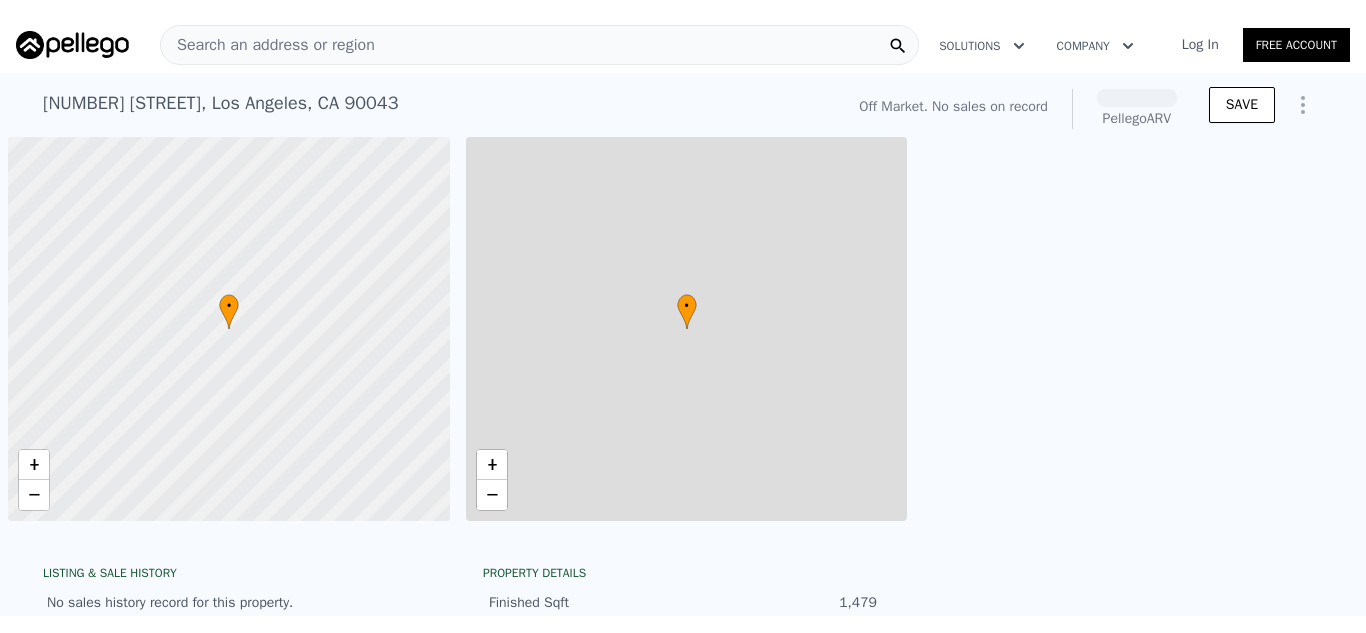 scroll, scrollTop: 0, scrollLeft: 0, axis: both 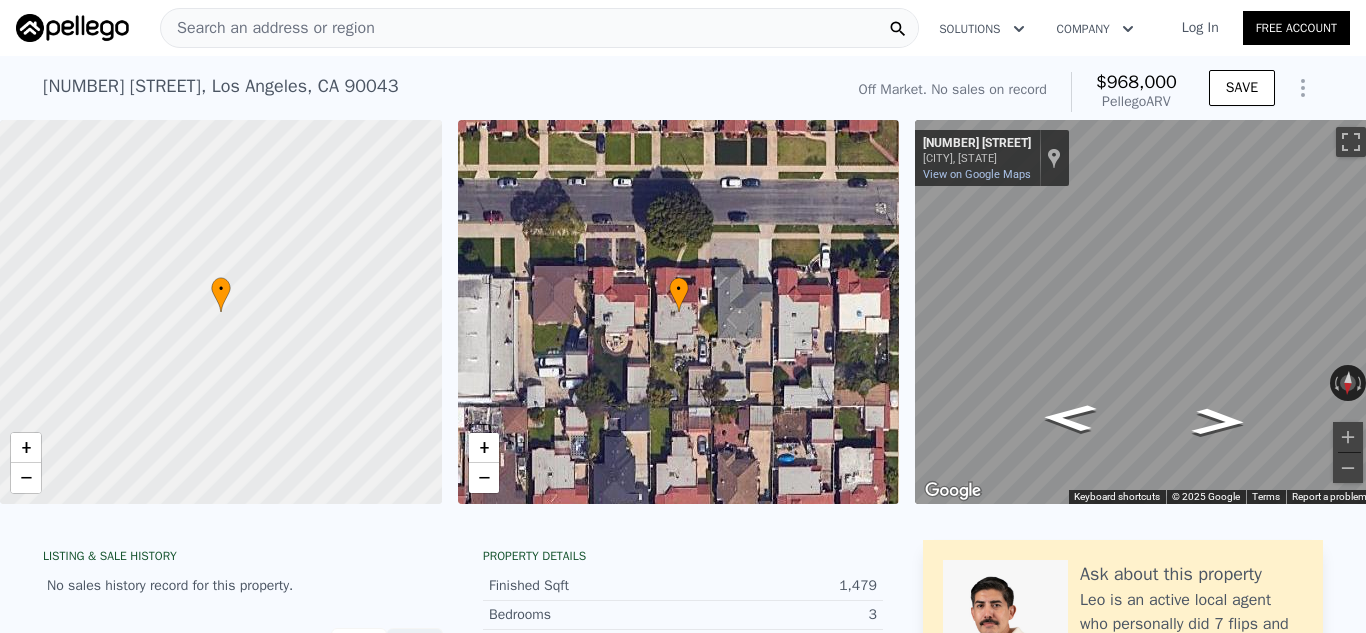 click on "Search an address or region" at bounding box center [539, 28] 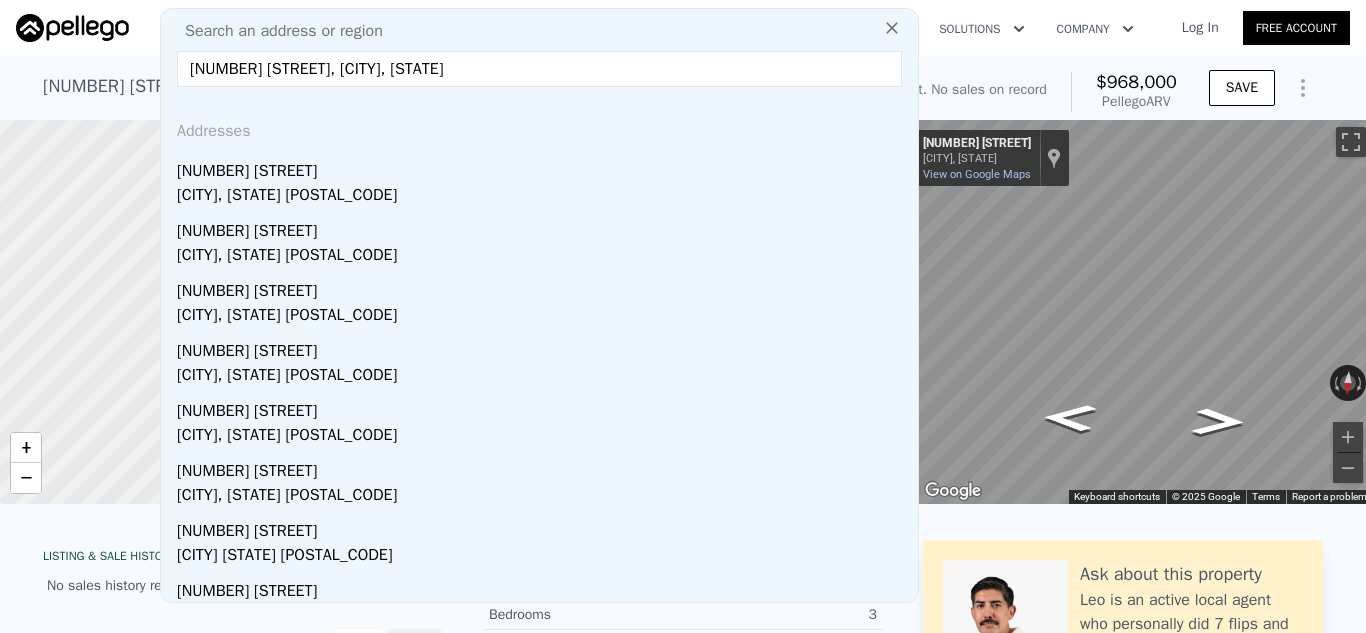 type on "23357 Hatteras St, Woodland Hills, CA" 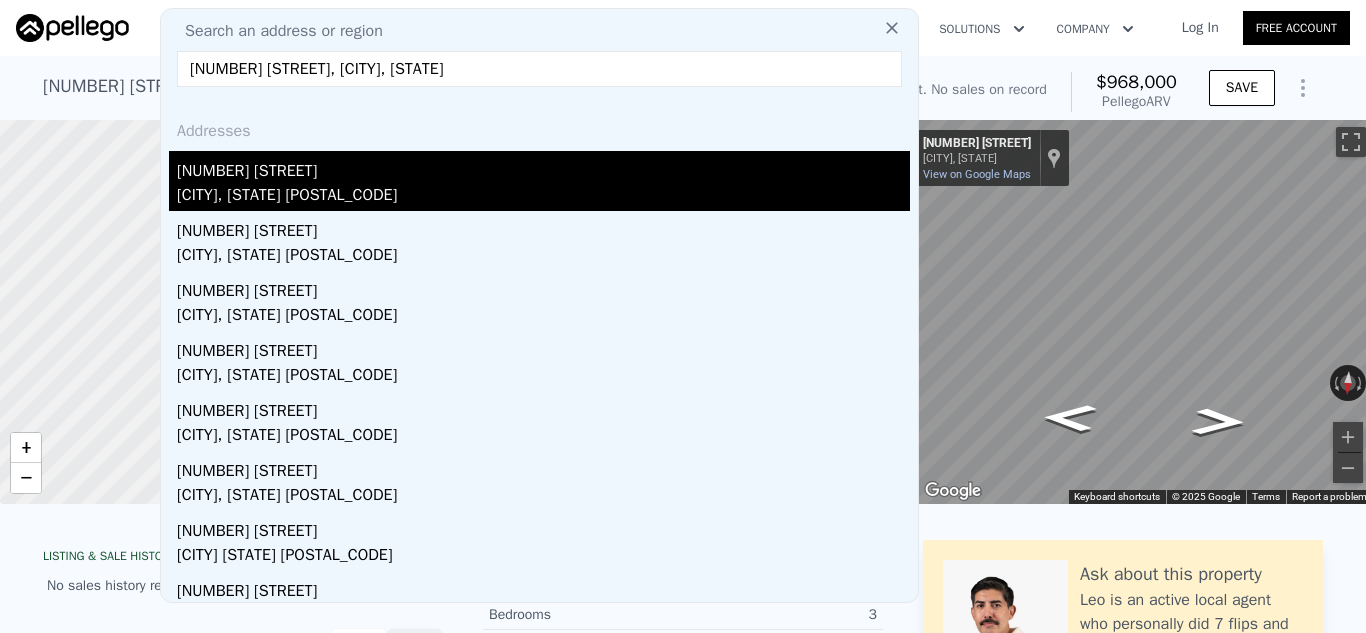 click on "[NUMBER] [STREET]" at bounding box center (543, 167) 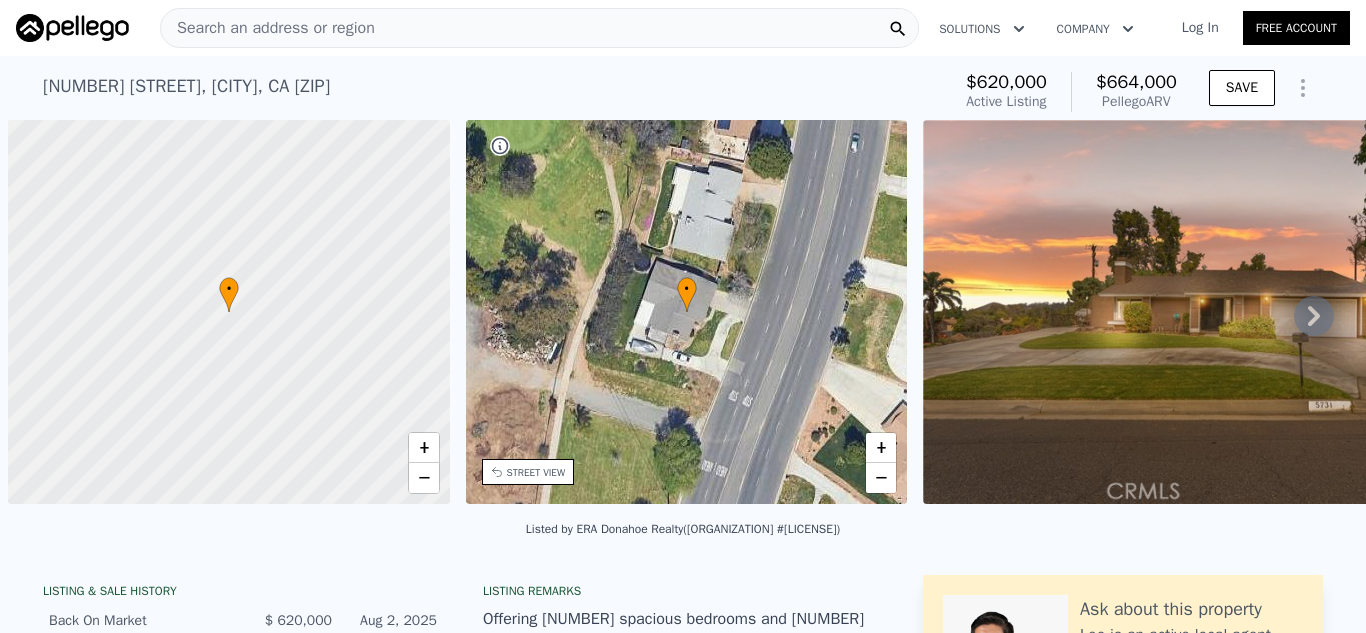 scroll, scrollTop: 0, scrollLeft: 0, axis: both 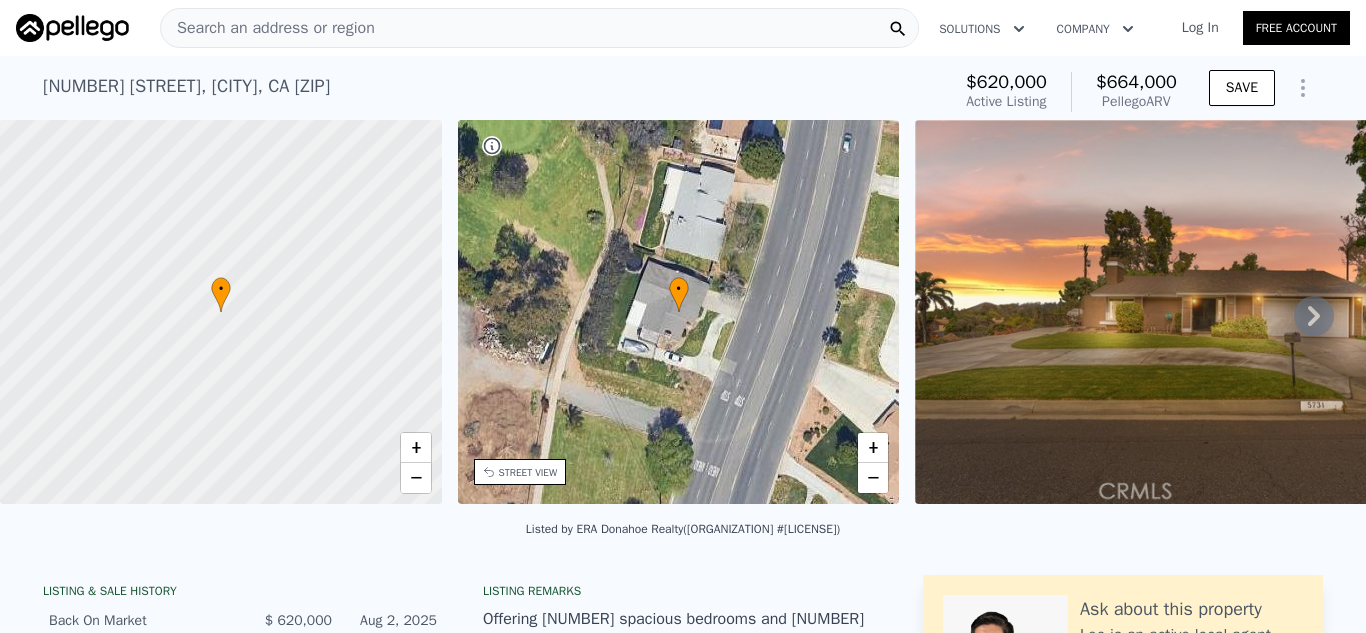 click on "Search an address or region" at bounding box center (268, 28) 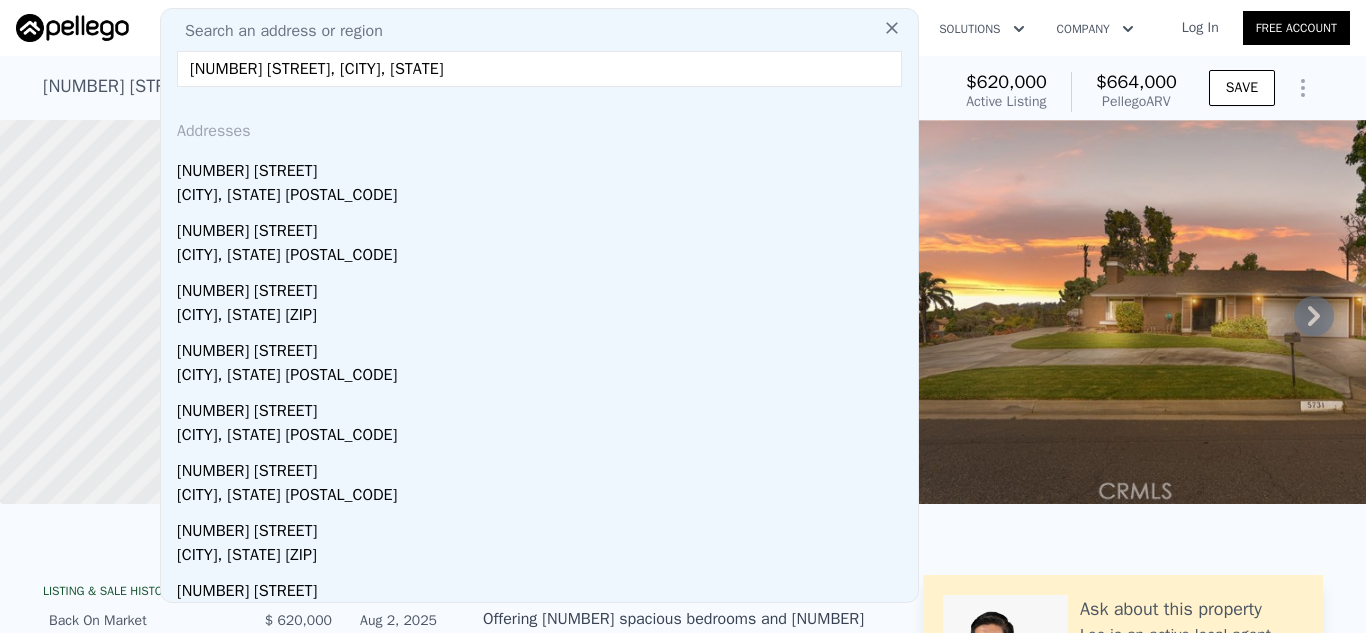type on "[NUMBER] [STREET], [CITY], [STATE]" 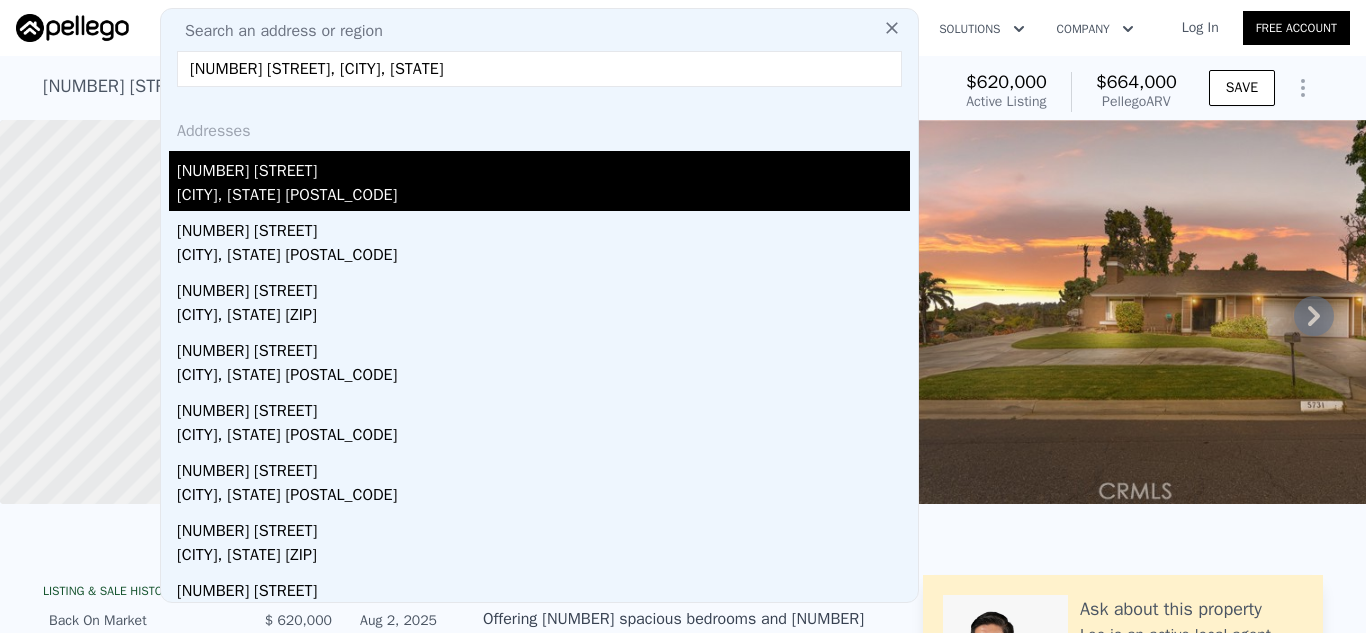 click on "[NUMBER] [STREET]" at bounding box center (543, 167) 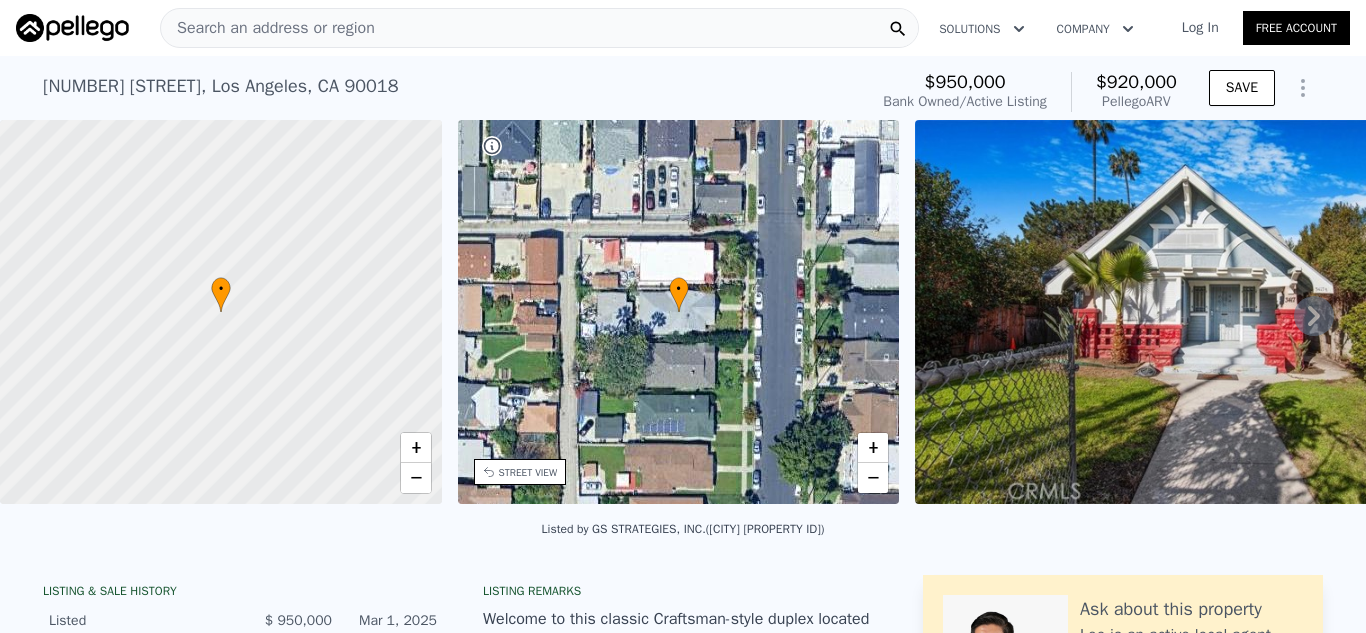 click on "Search an address or region" at bounding box center (268, 28) 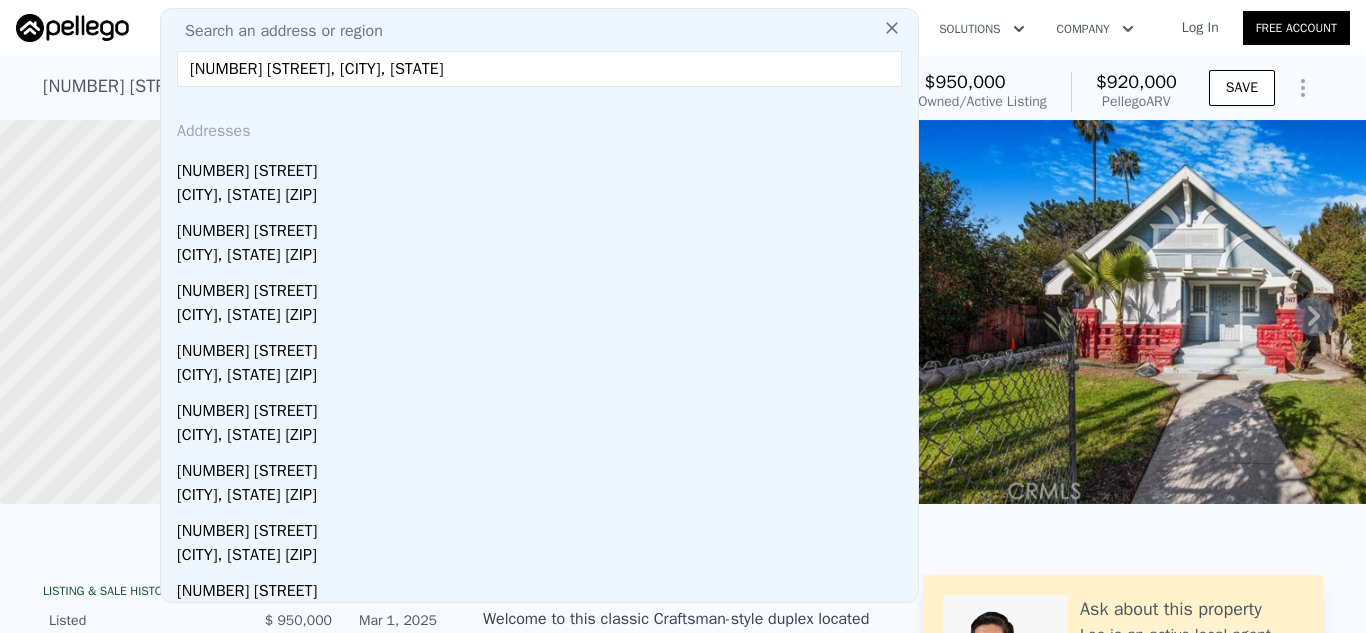 type on "[NUMBER] [STREET], [CITY], [STATE]" 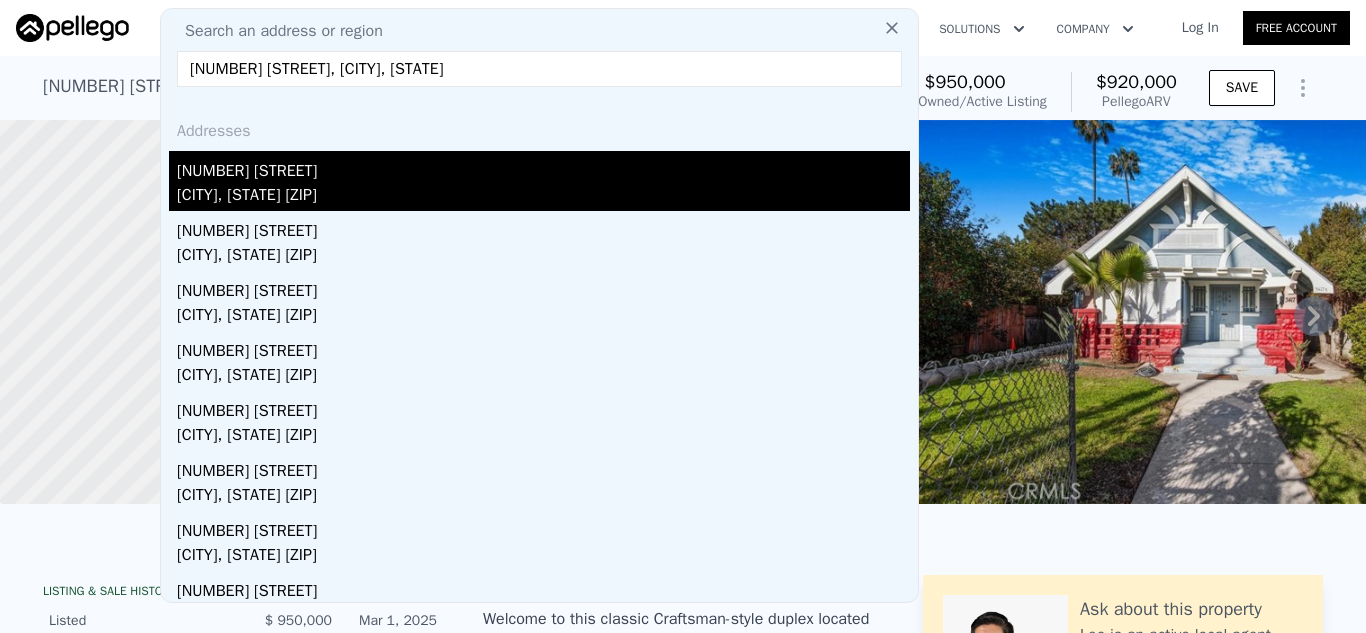 click on "[NUMBER] [STREET]" at bounding box center [543, 167] 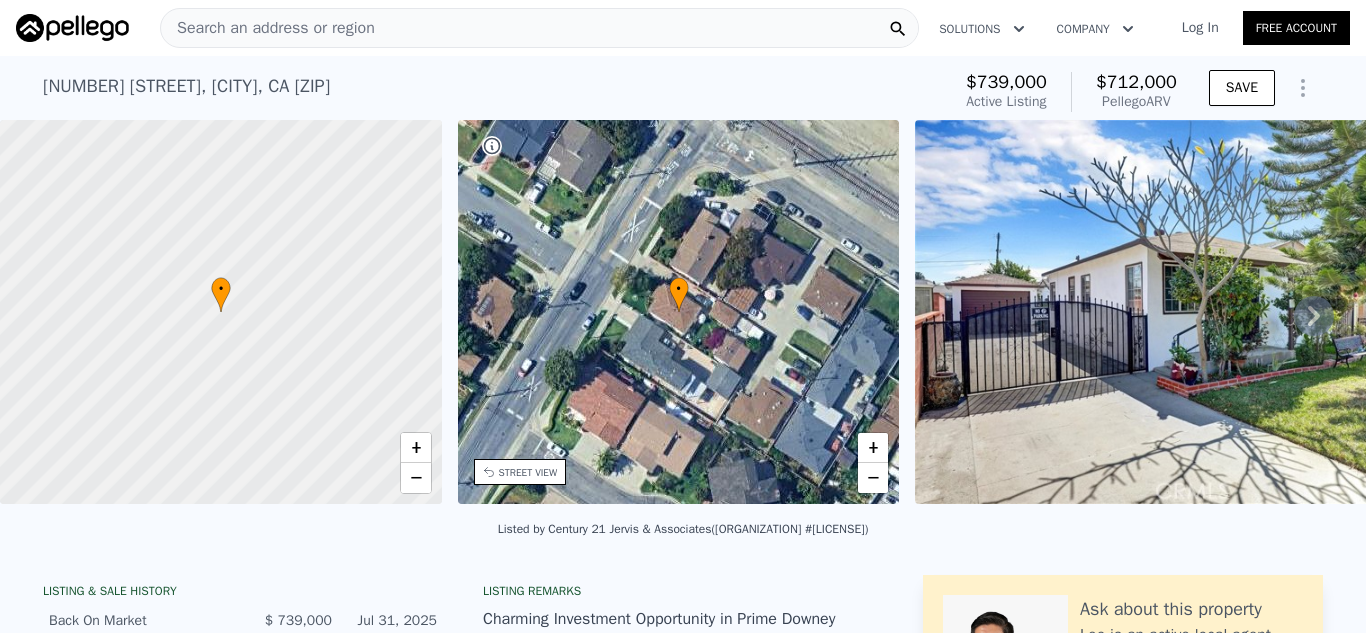 click on "Search an address or region" at bounding box center (539, 28) 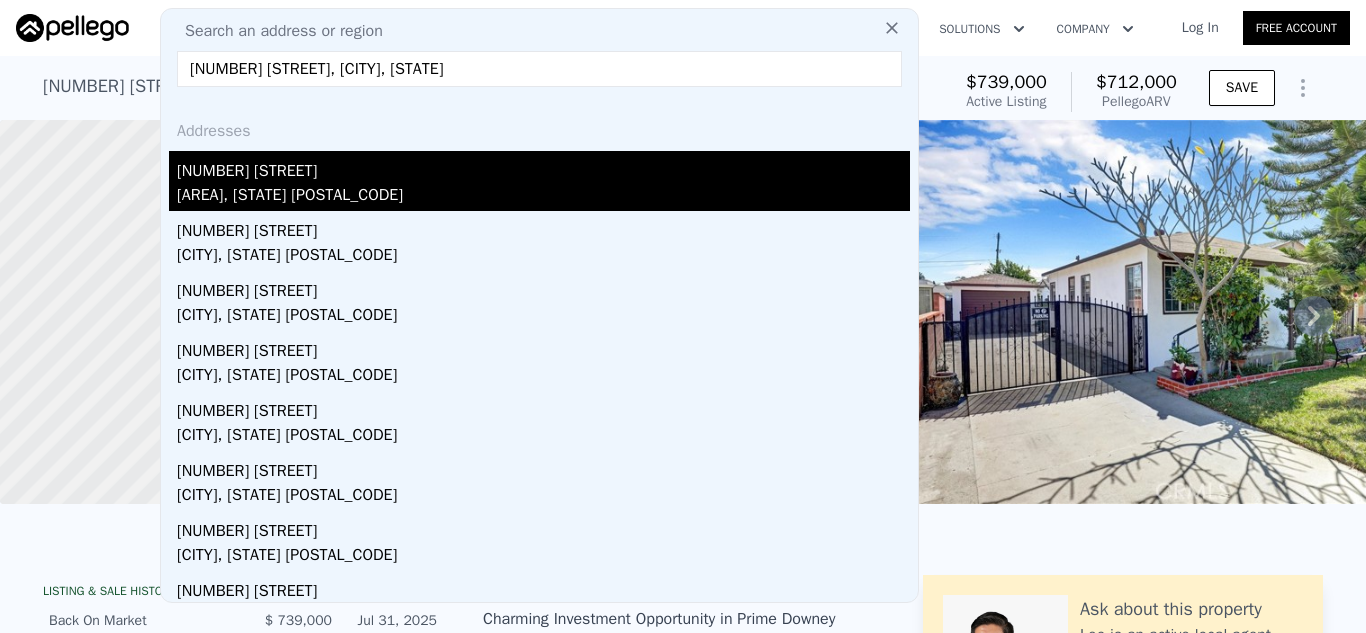 type on "[NUMBER] [STREET], [CITY], [STATE]" 